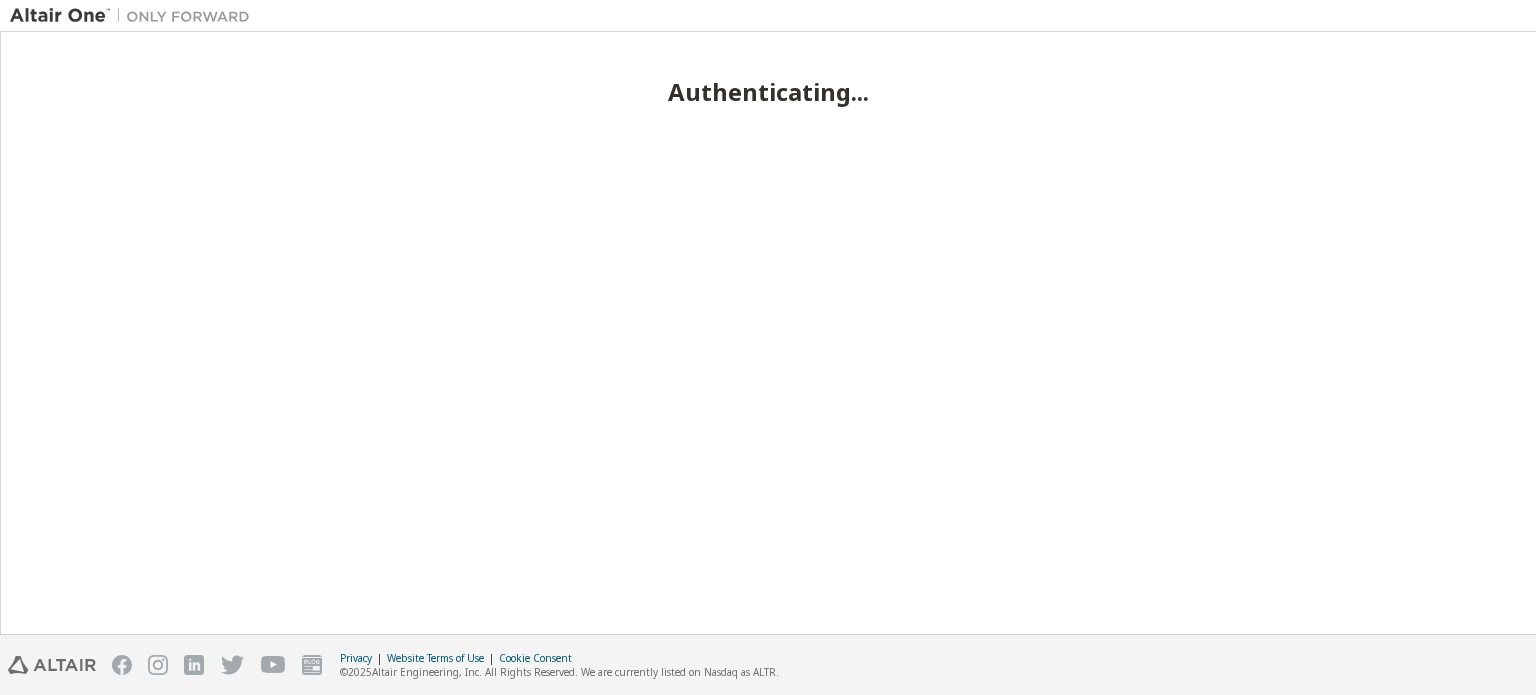 scroll, scrollTop: 0, scrollLeft: 0, axis: both 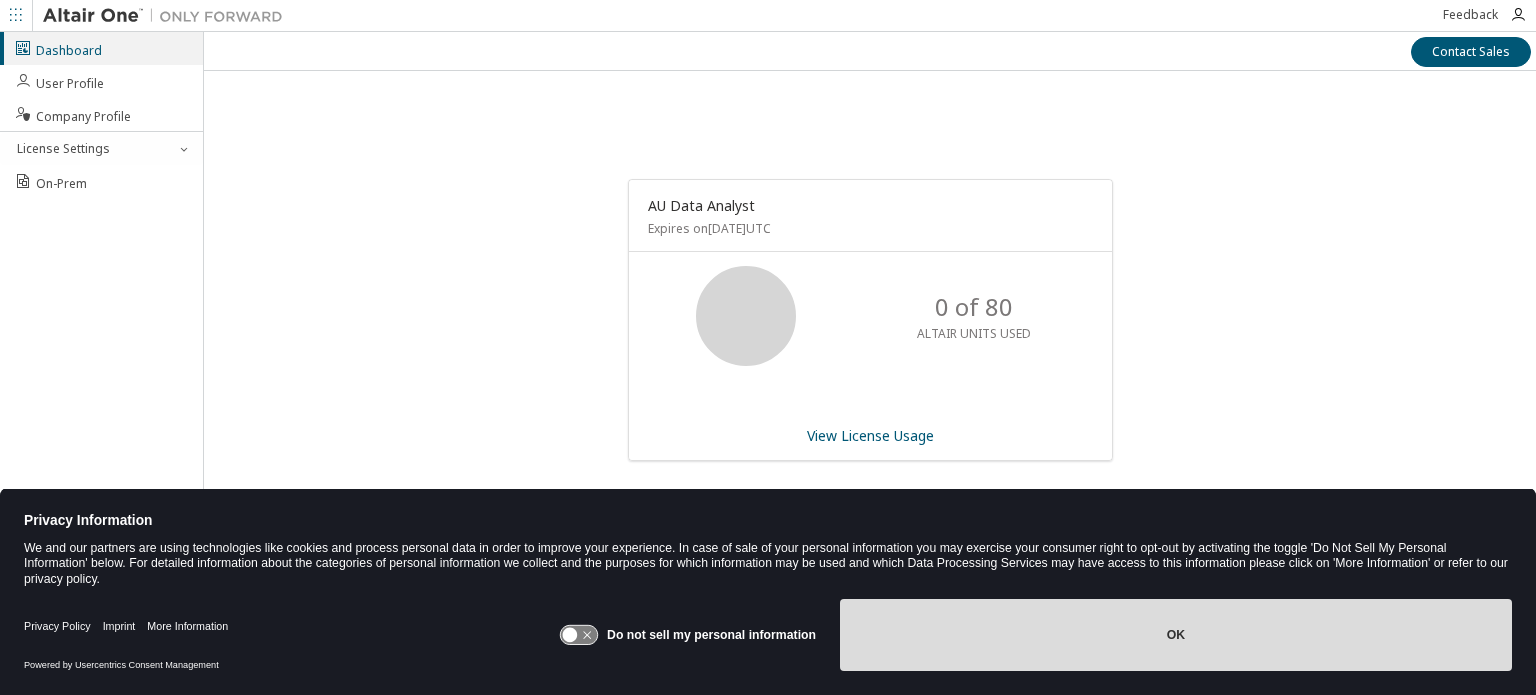 click on "OK" at bounding box center (1176, 635) 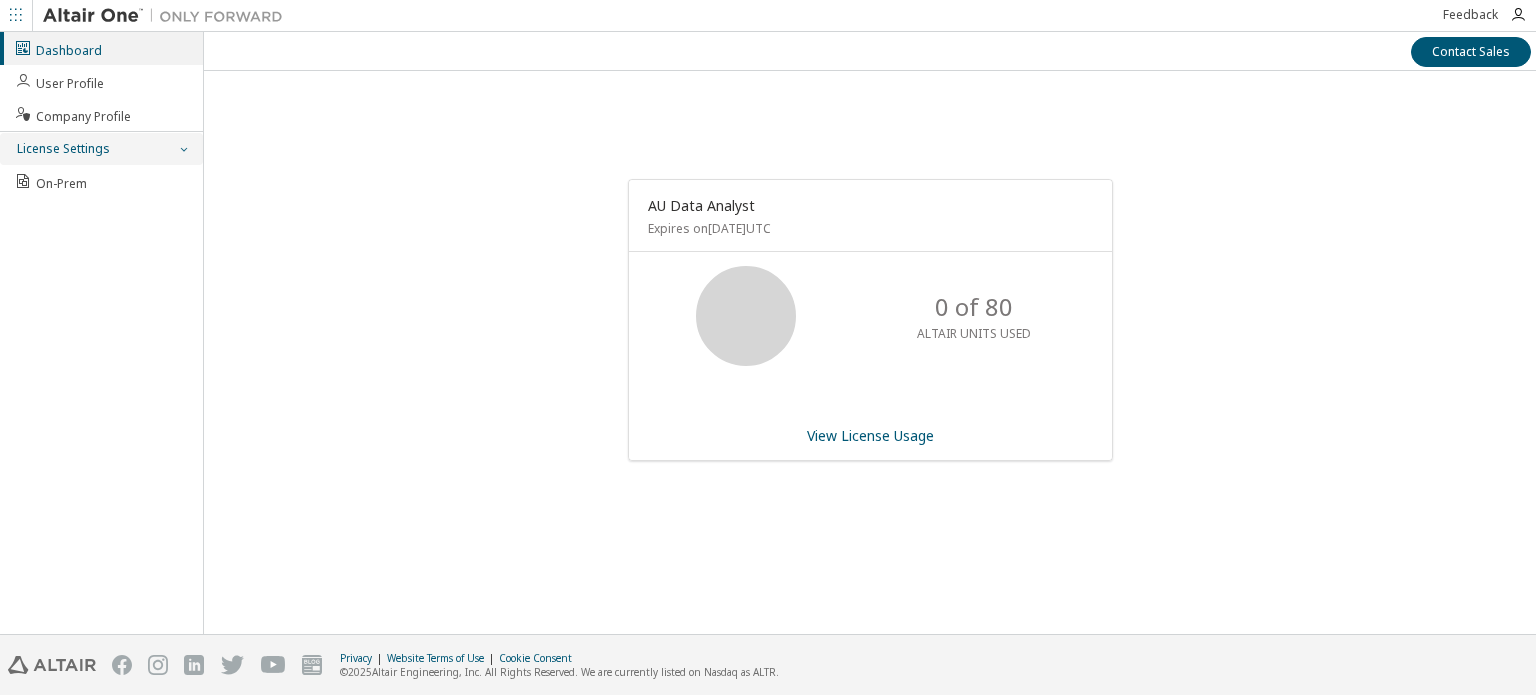 click on "License Settings" at bounding box center [101, 149] 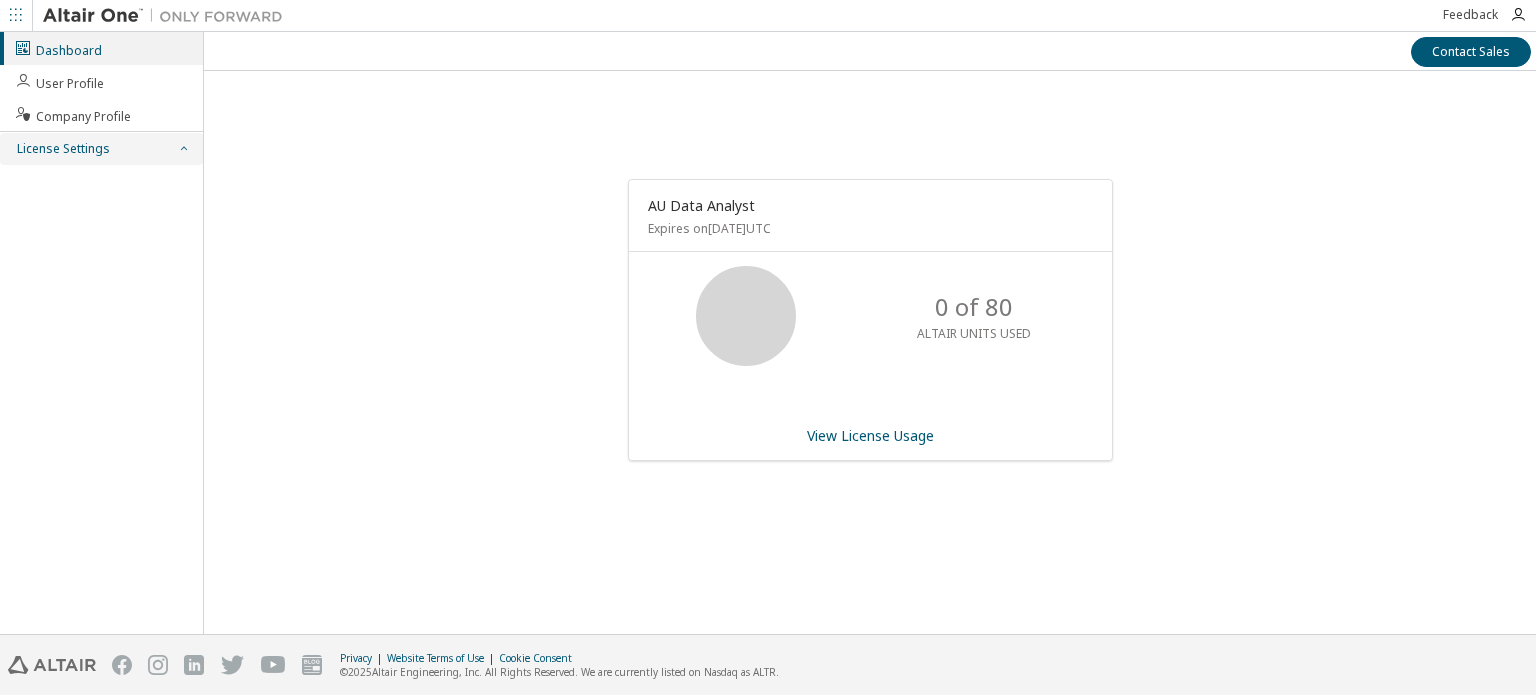 click on "License Settings" at bounding box center [101, 149] 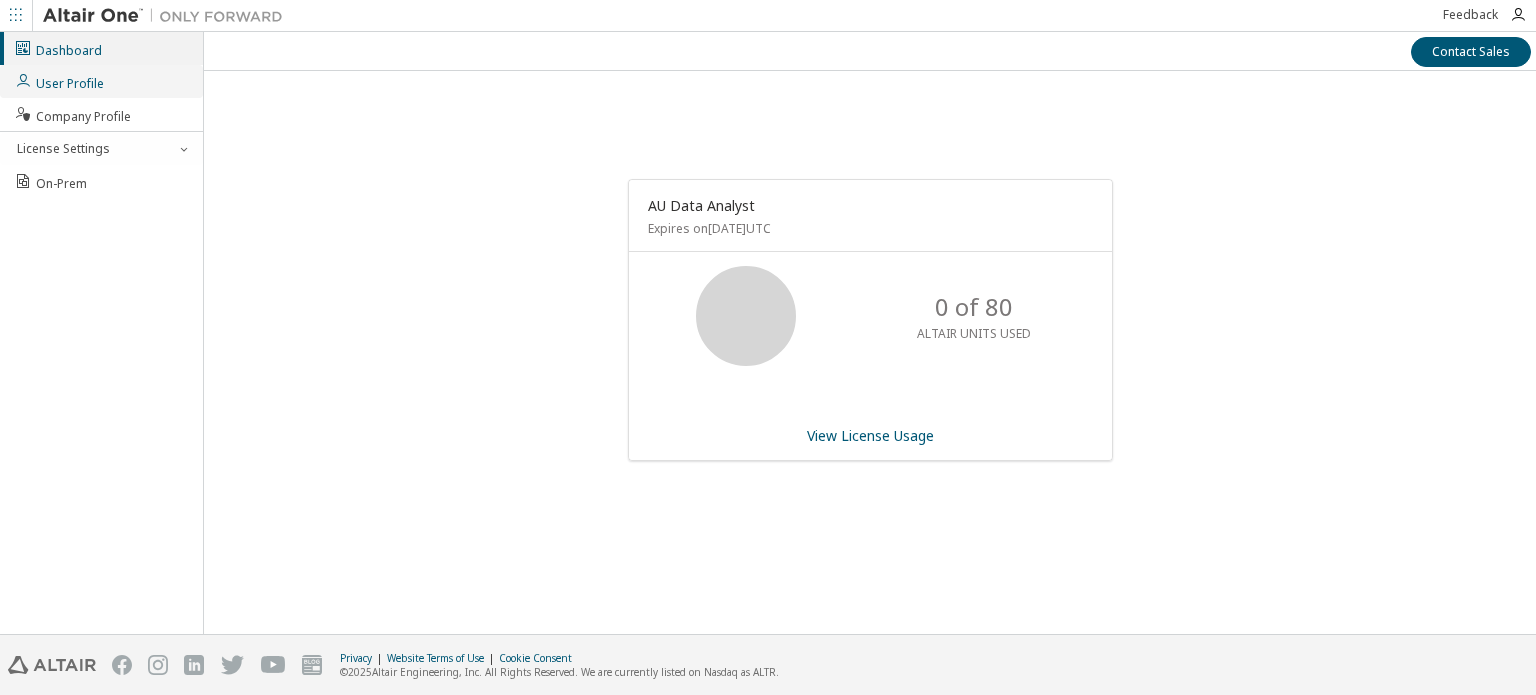 click on "User Profile" at bounding box center [59, 81] 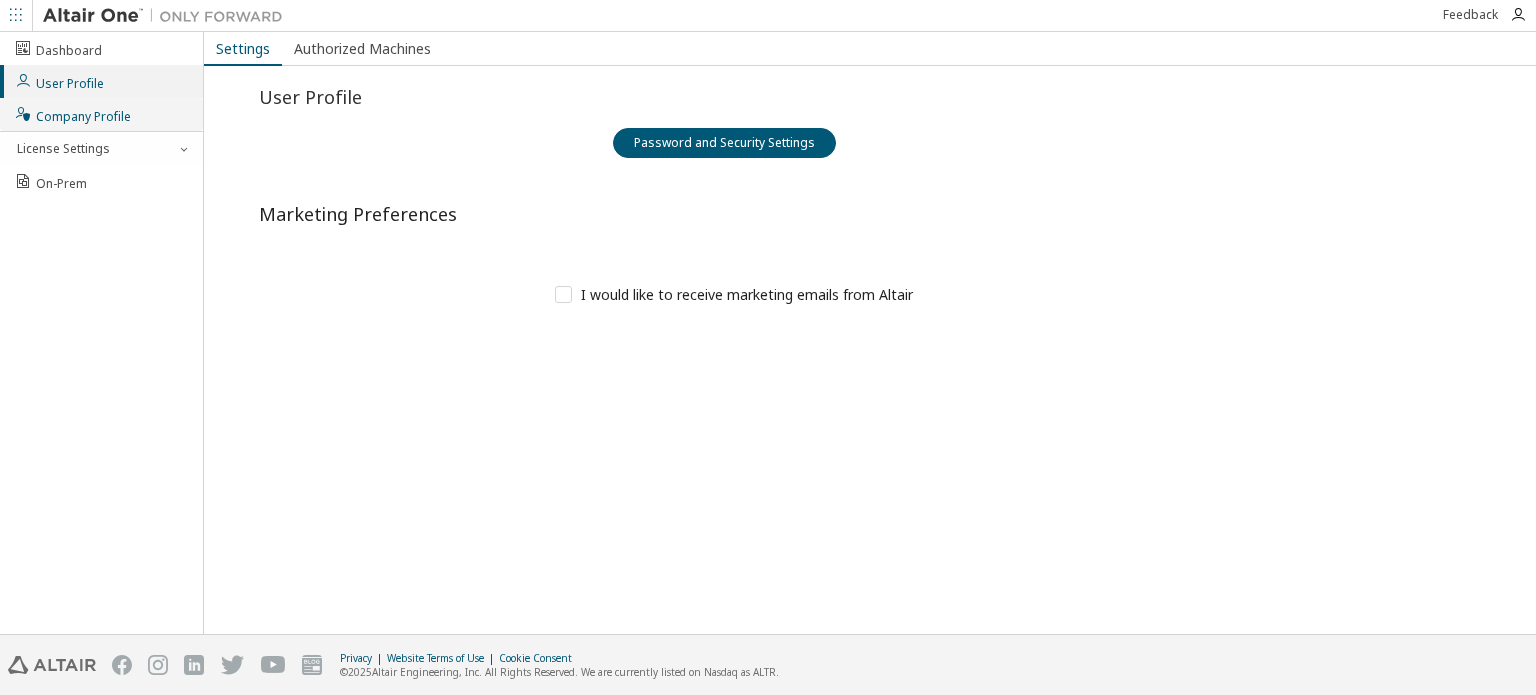 click on "Company Profile" at bounding box center [72, 114] 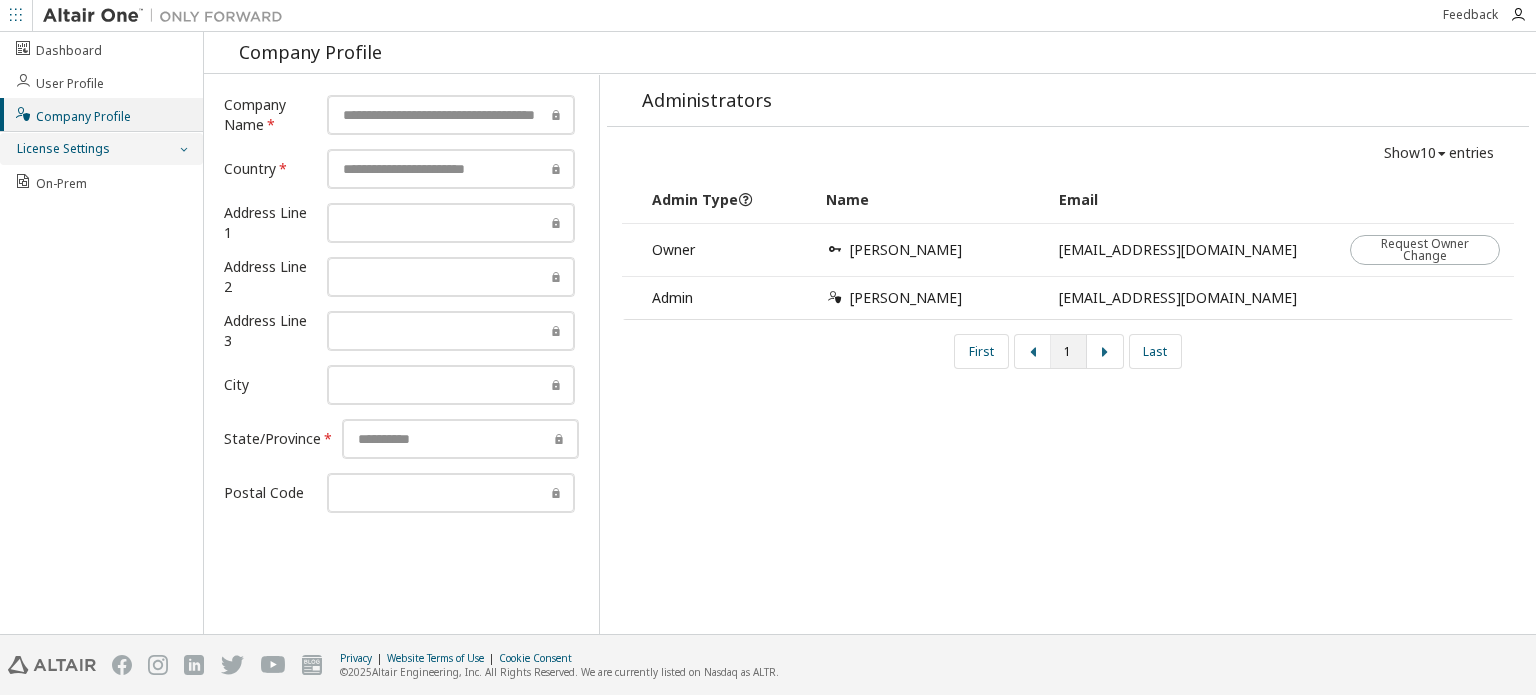 click on "License Settings" at bounding box center (62, 149) 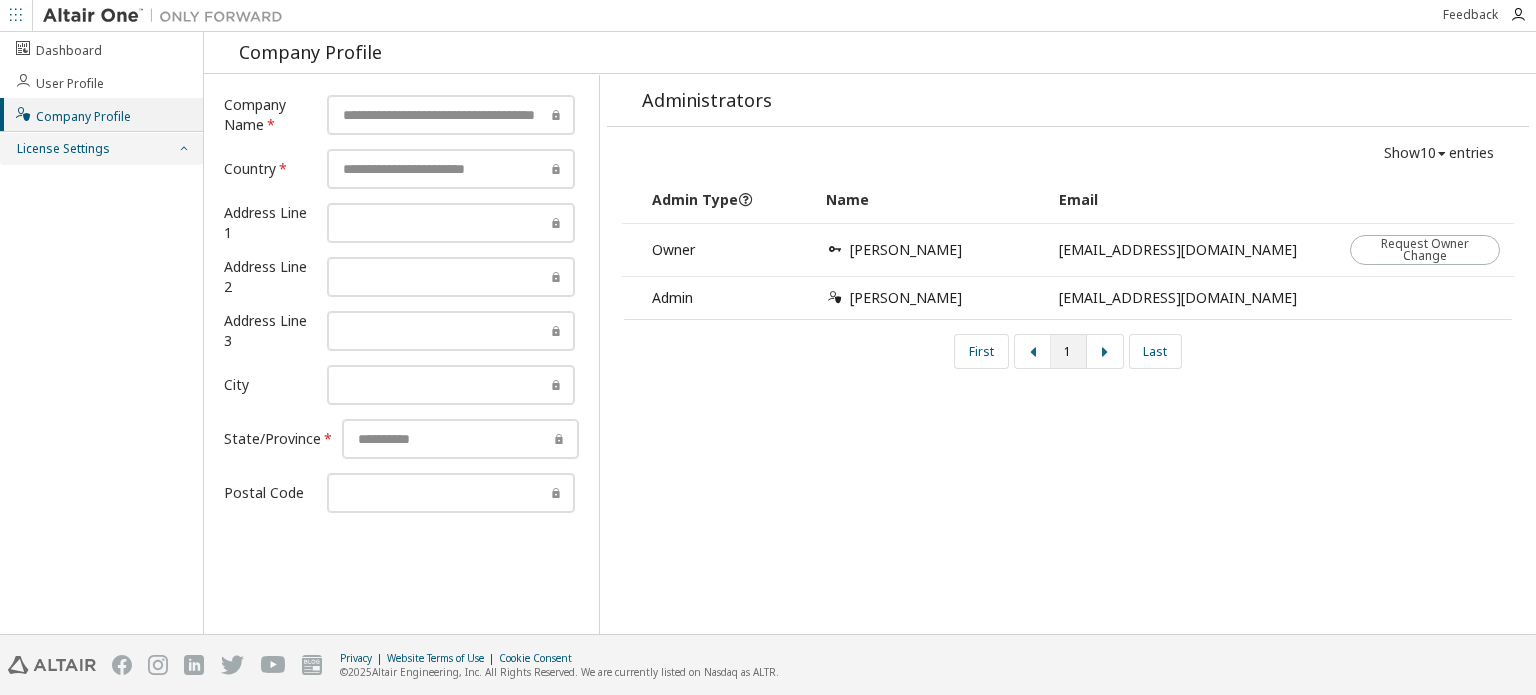 click on "License Settings" at bounding box center (62, 149) 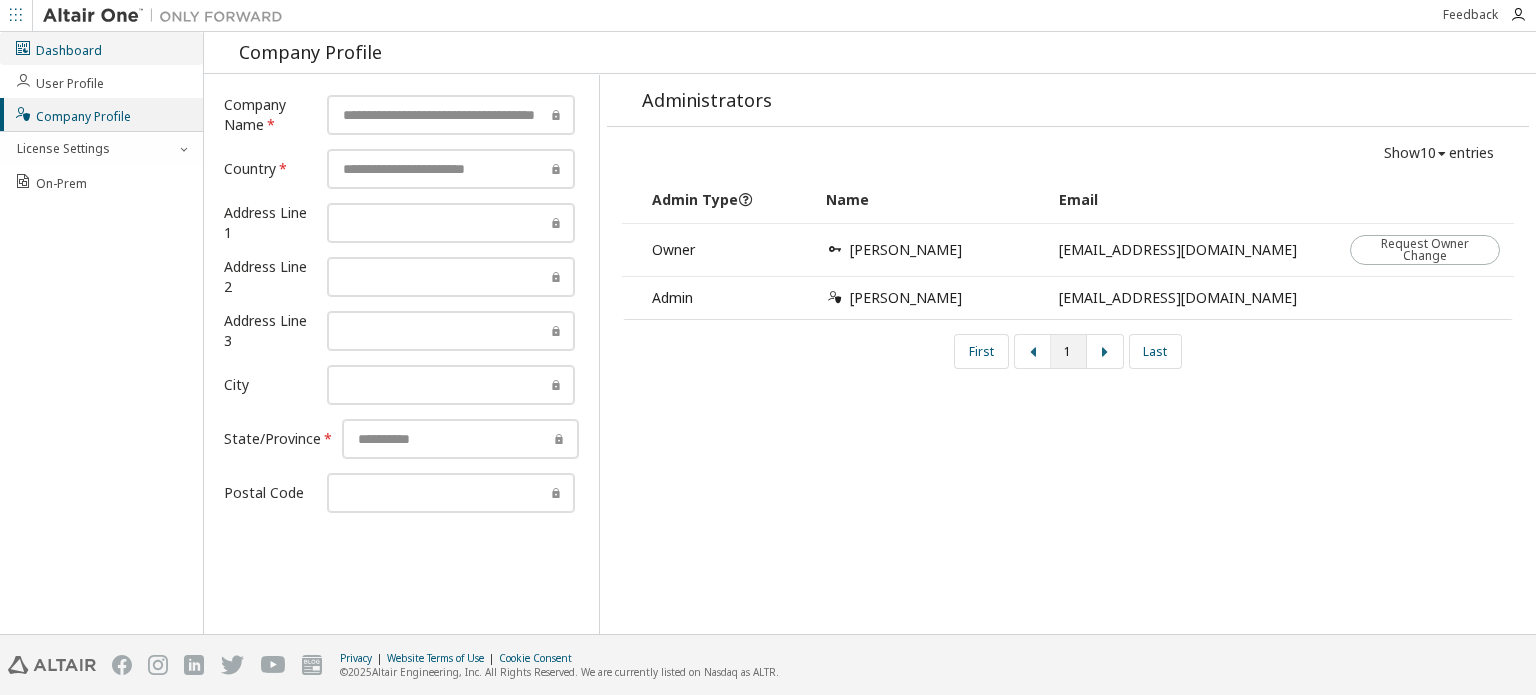 click on "Dashboard" at bounding box center (58, 48) 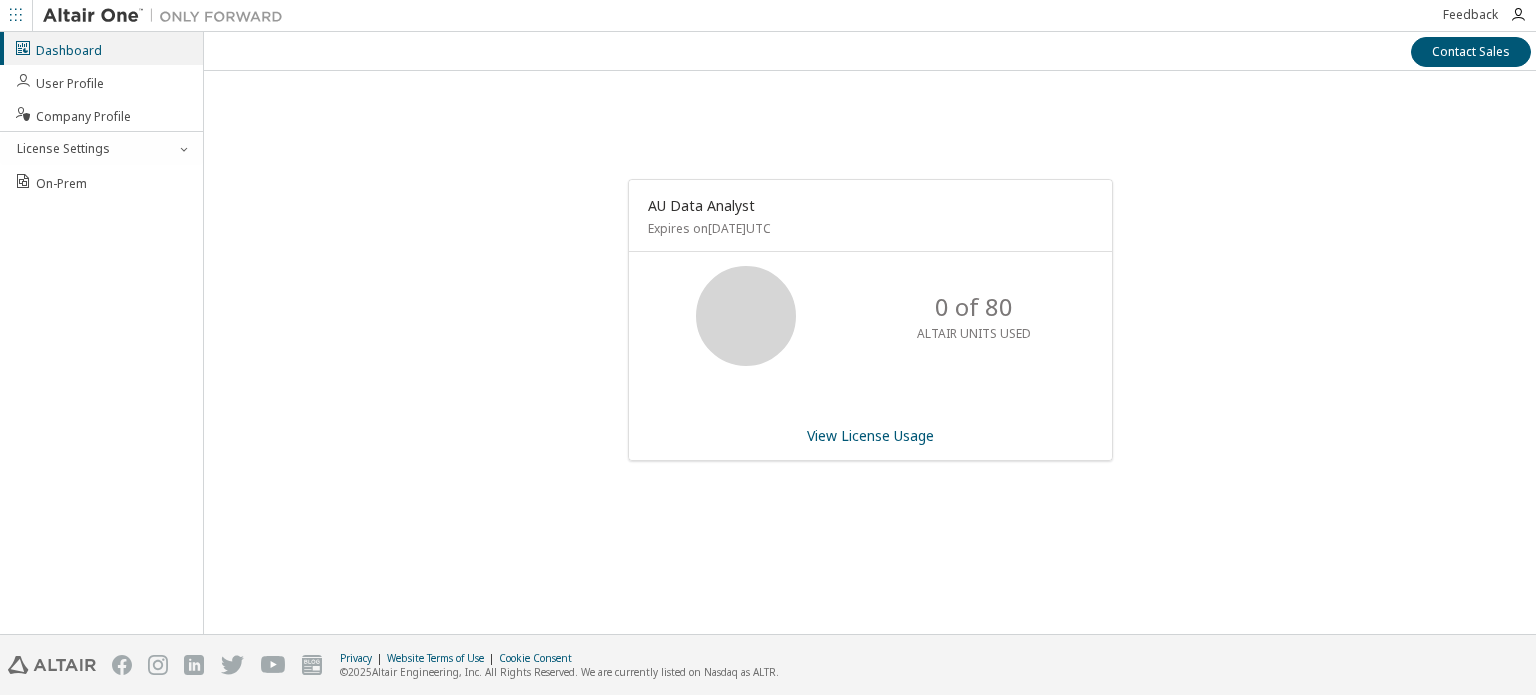 click at bounding box center [16, 16] 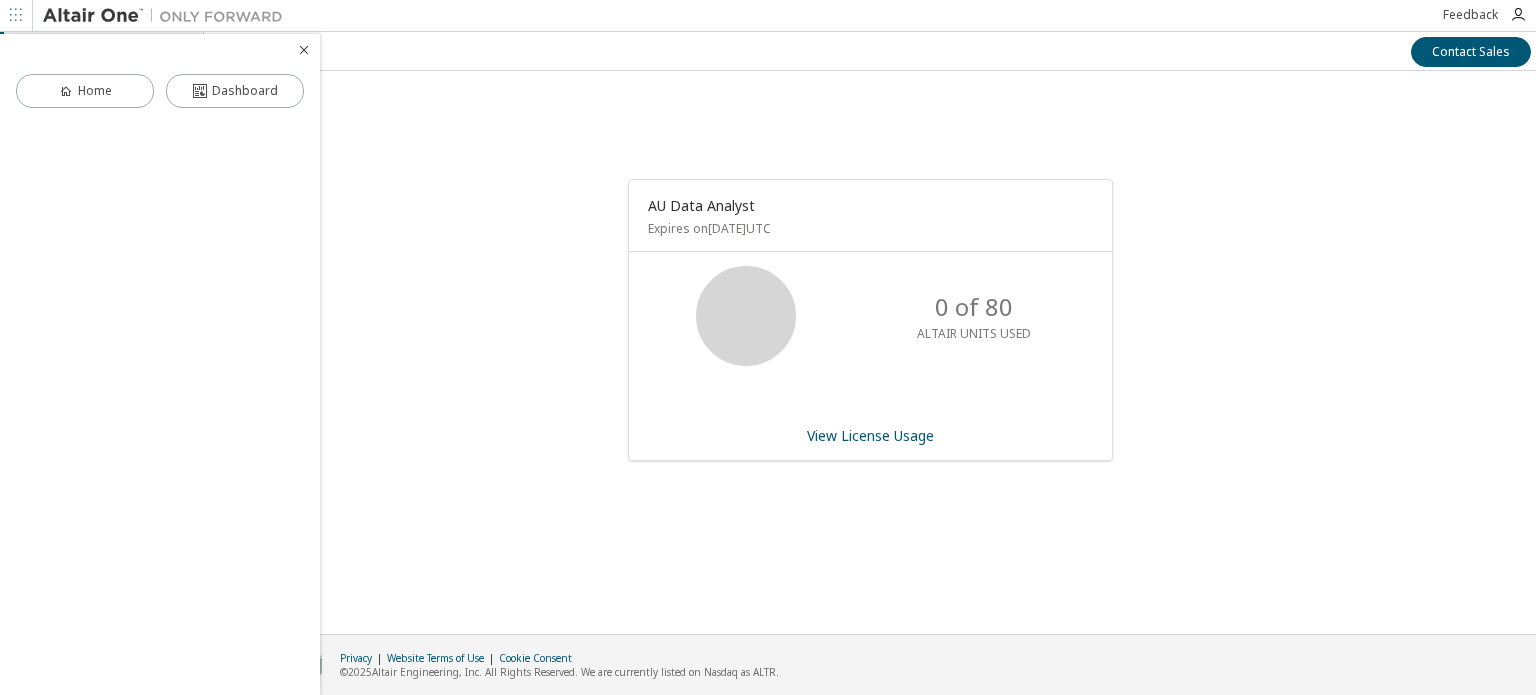 click at bounding box center (16, 16) 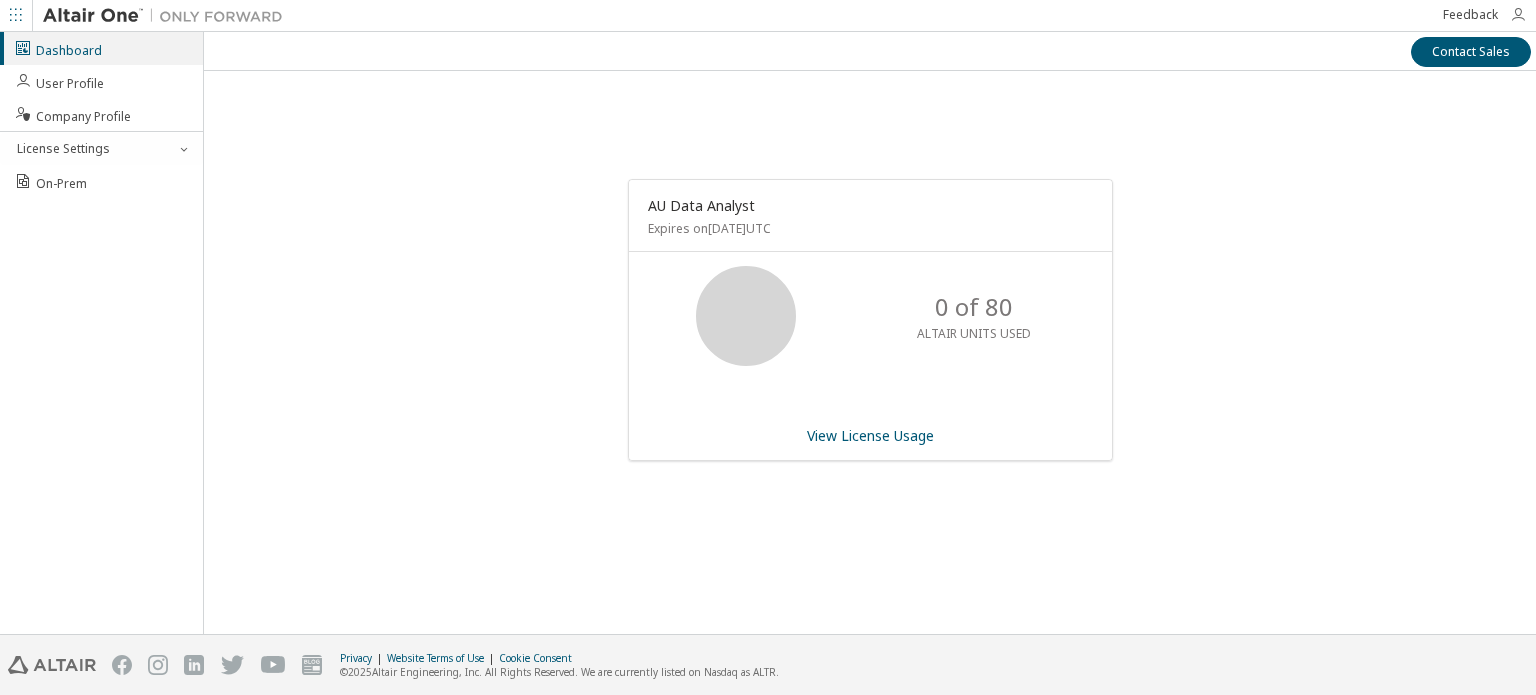 click at bounding box center (1518, 15) 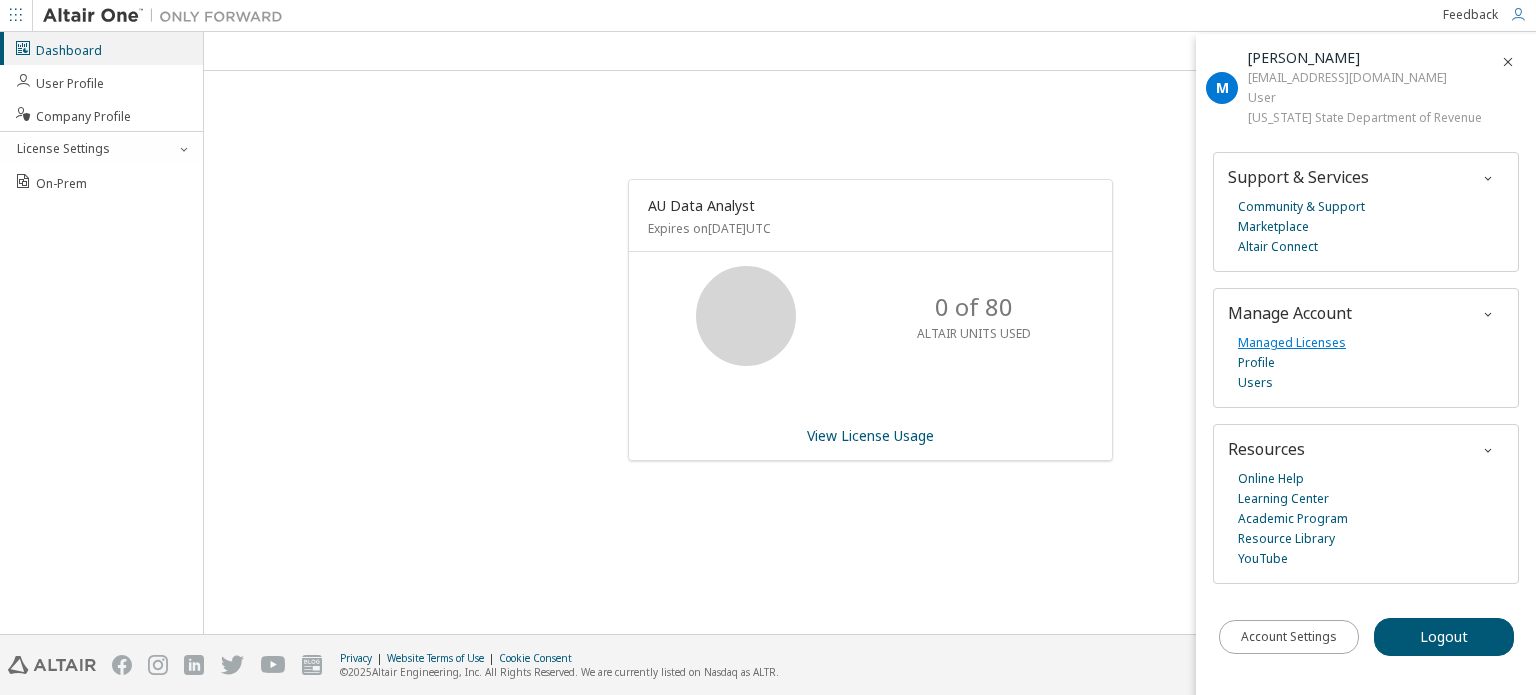 click on "Managed Licenses" at bounding box center (1292, 343) 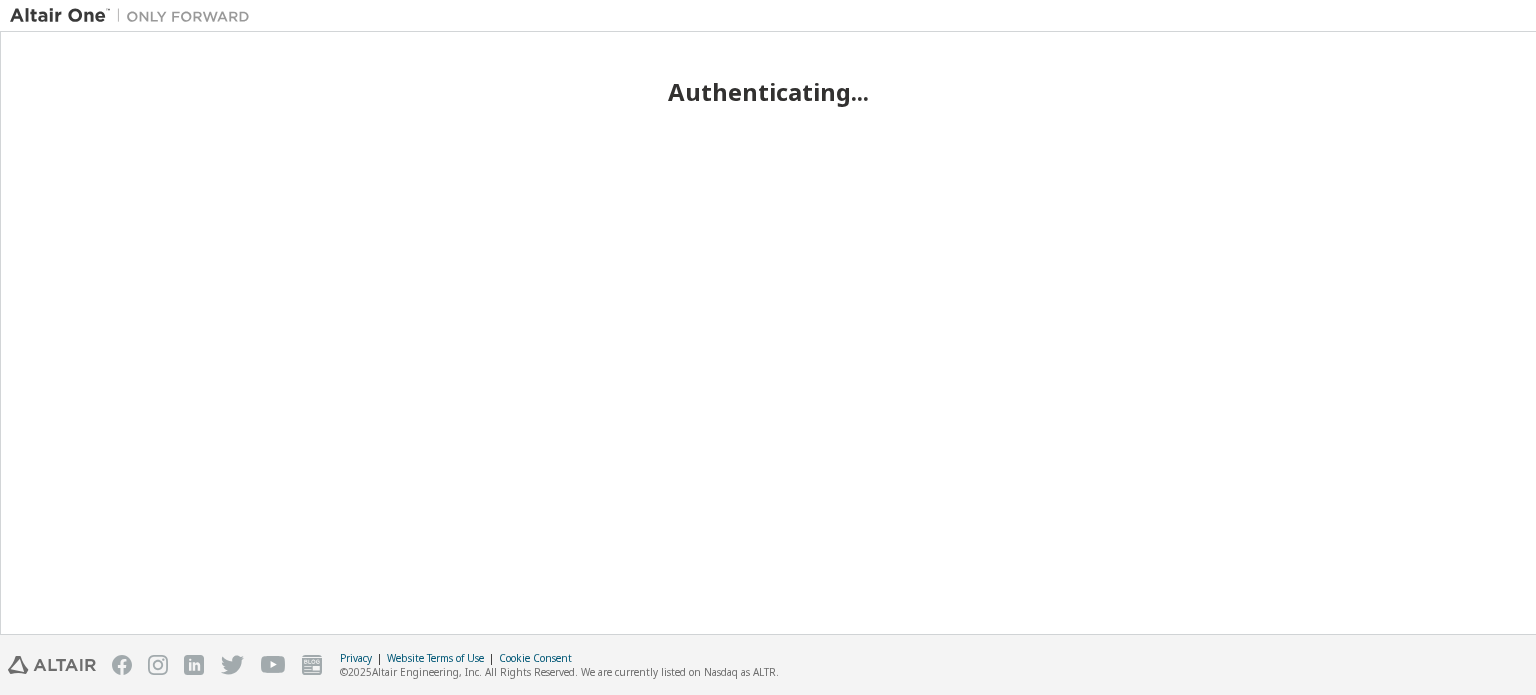 scroll, scrollTop: 0, scrollLeft: 0, axis: both 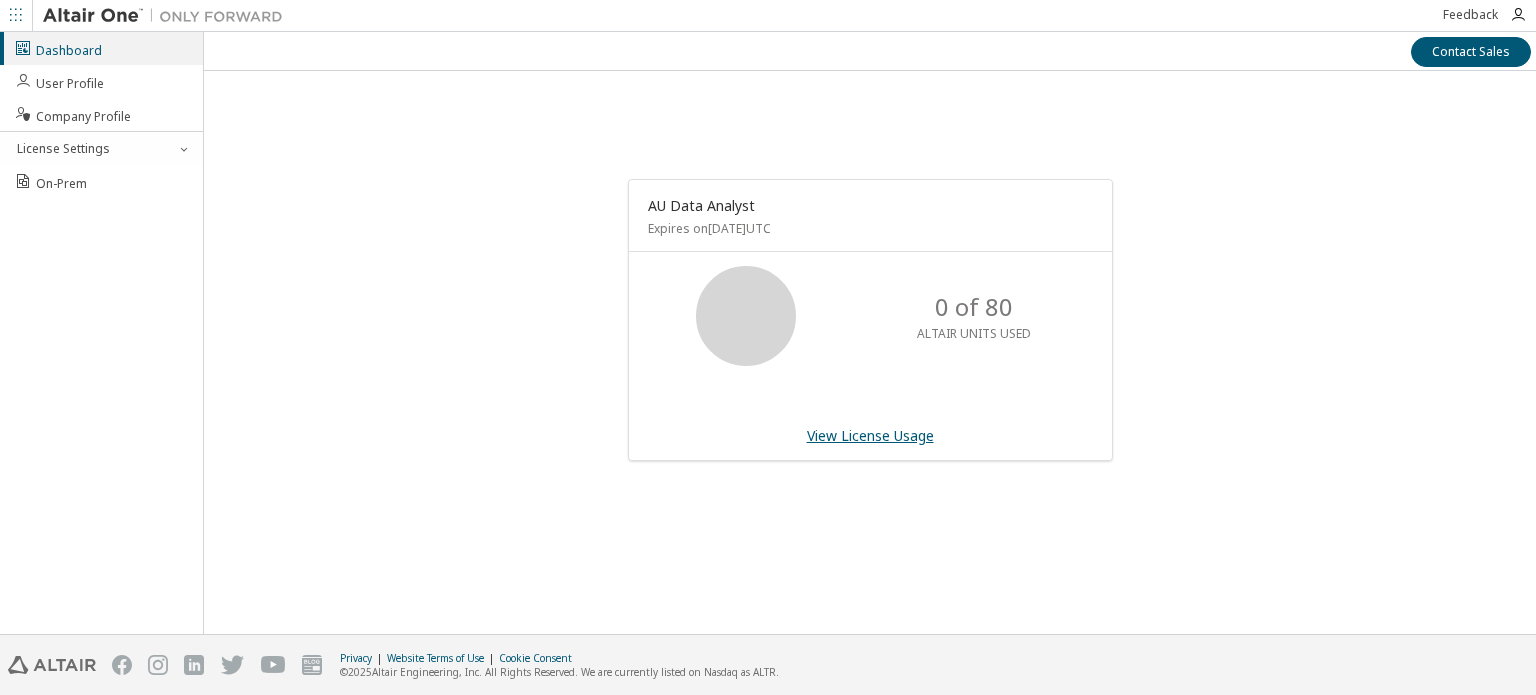click on "View License Usage" at bounding box center (870, 435) 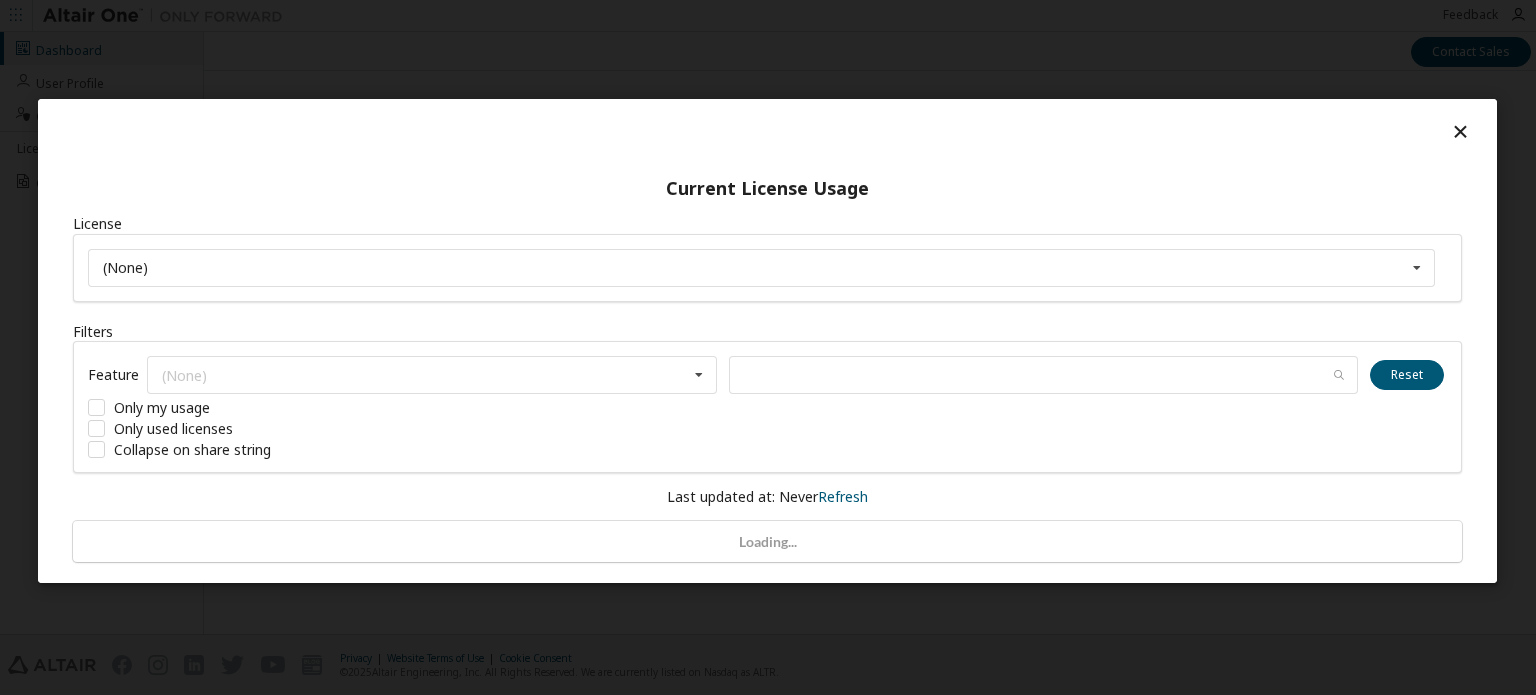 click at bounding box center (1460, 130) 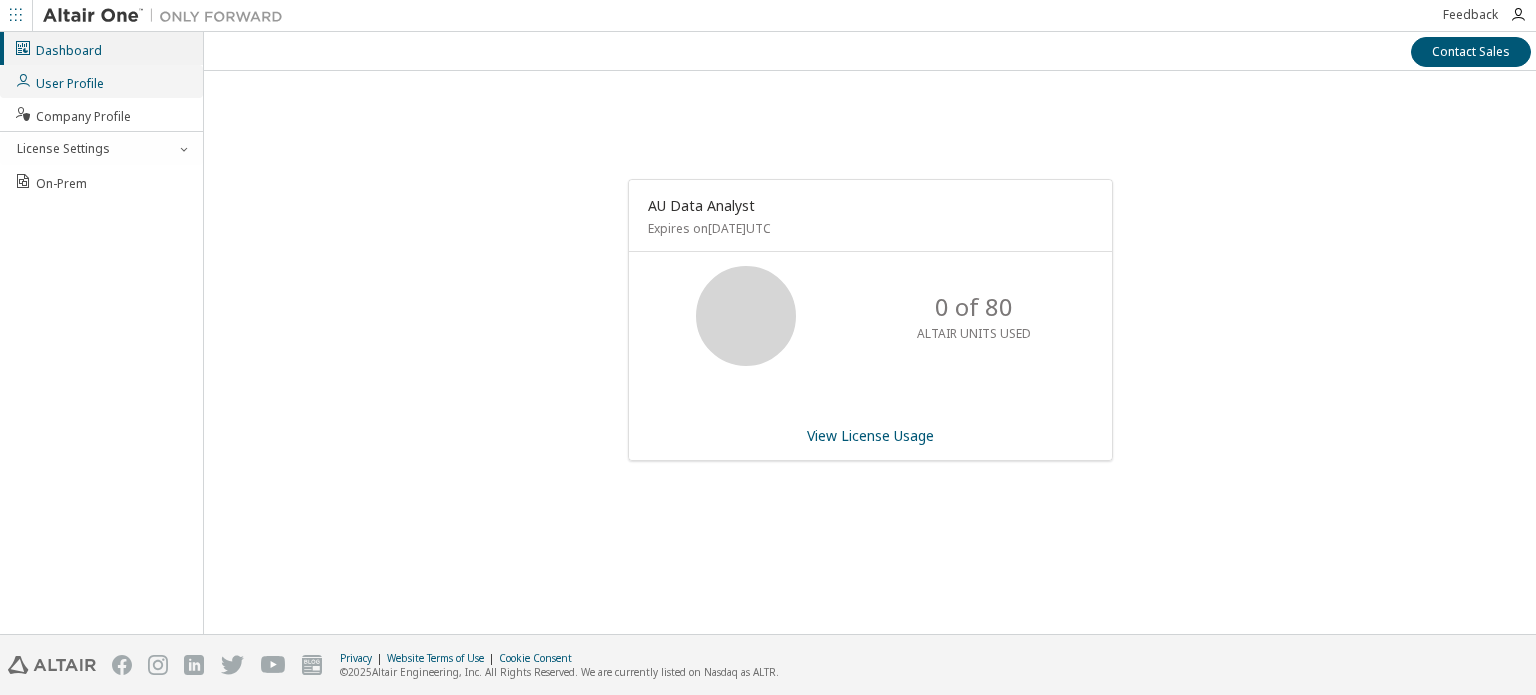 click on "User Profile" at bounding box center (59, 81) 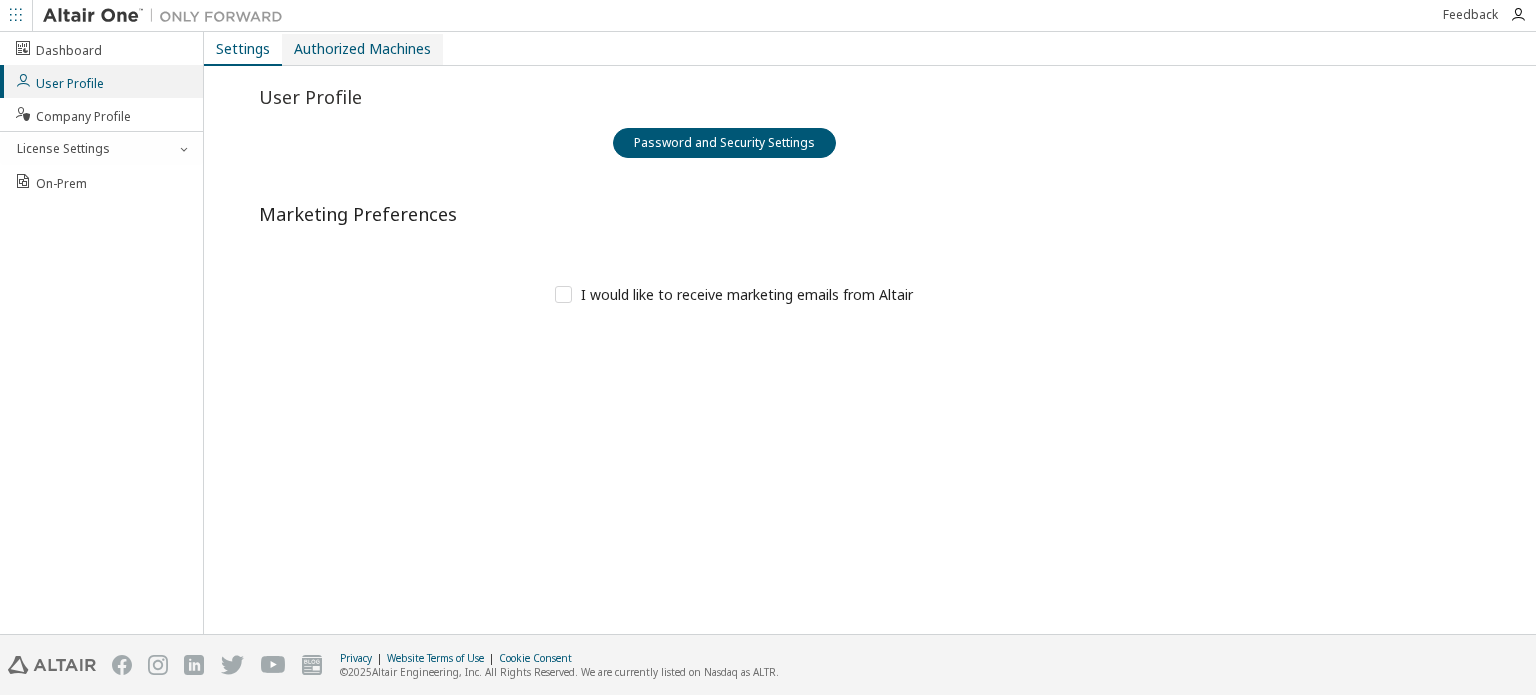 click on "Authorized Machines" at bounding box center [362, 49] 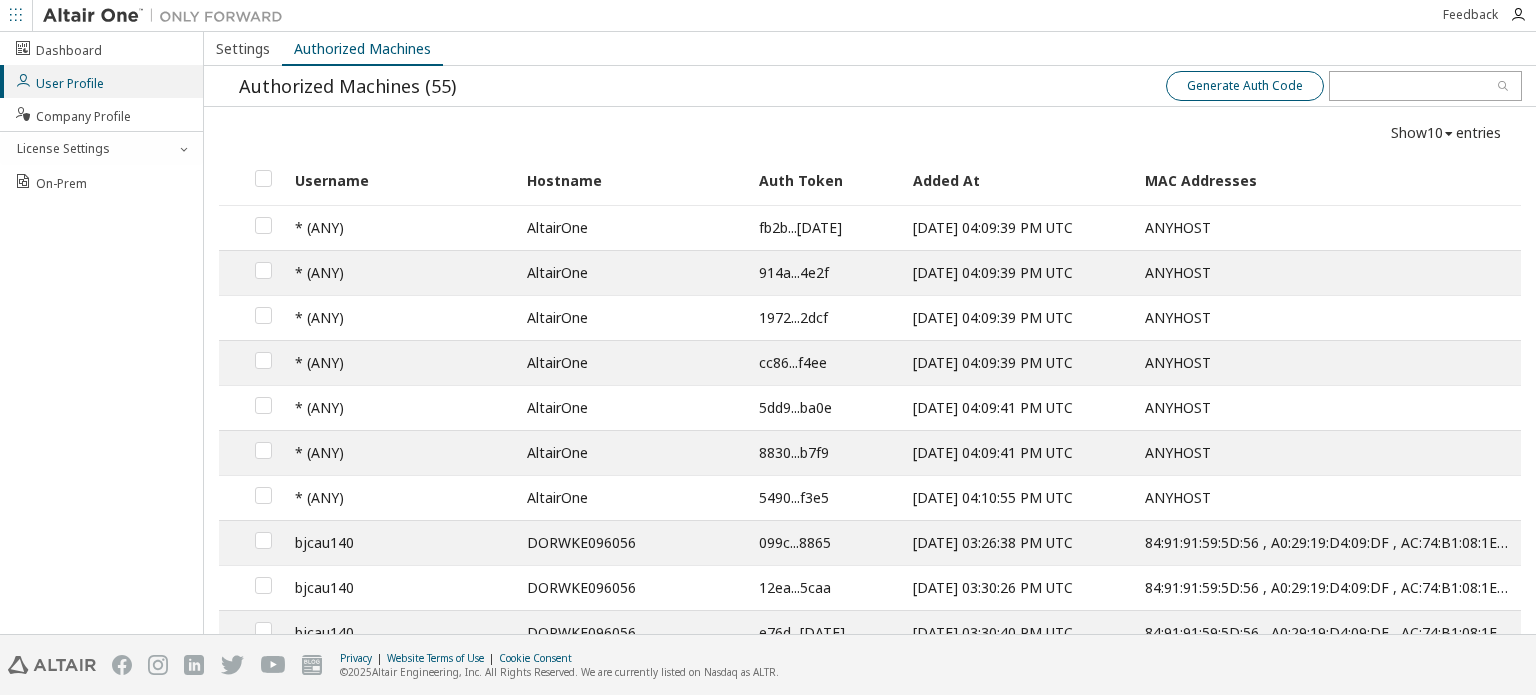 click on "Generate Auth Code" at bounding box center [1245, 86] 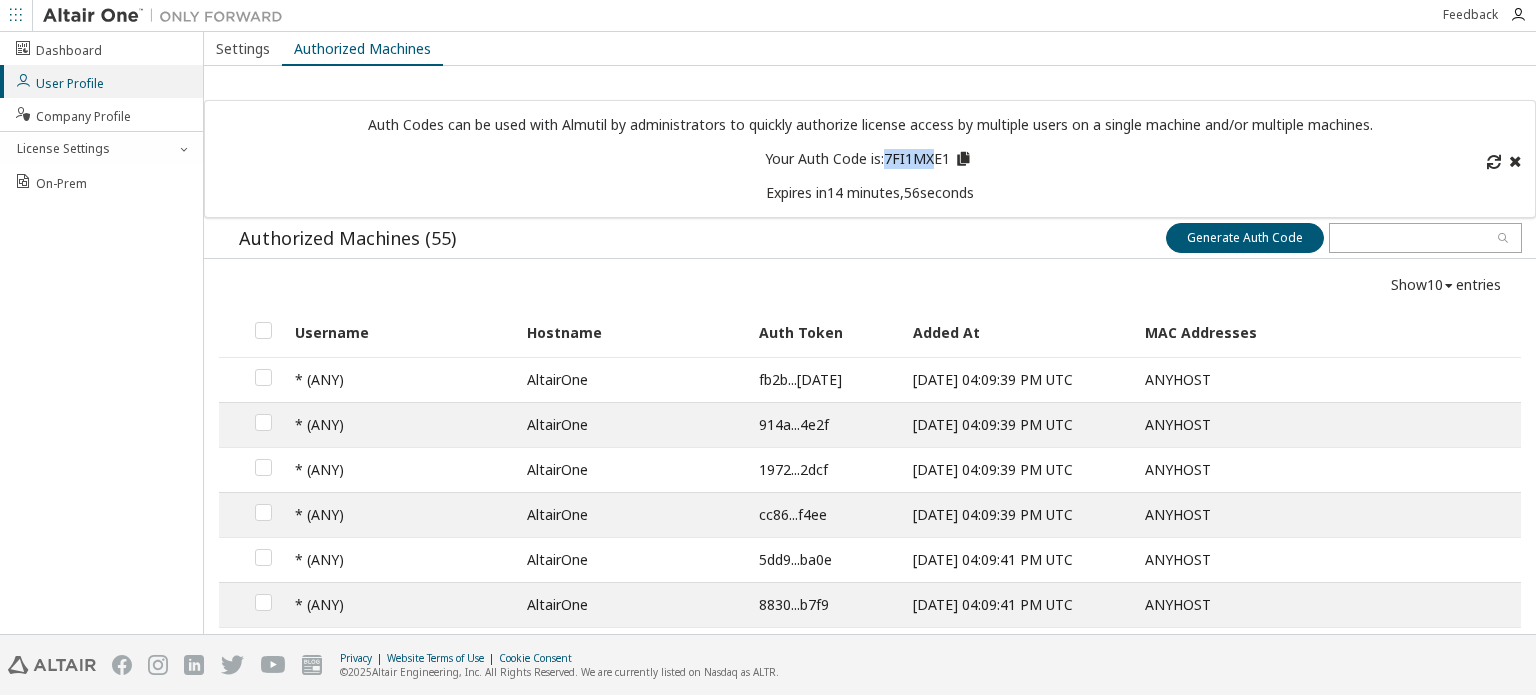 drag, startPoint x: 880, startPoint y: 157, endPoint x: 929, endPoint y: 156, distance: 49.010204 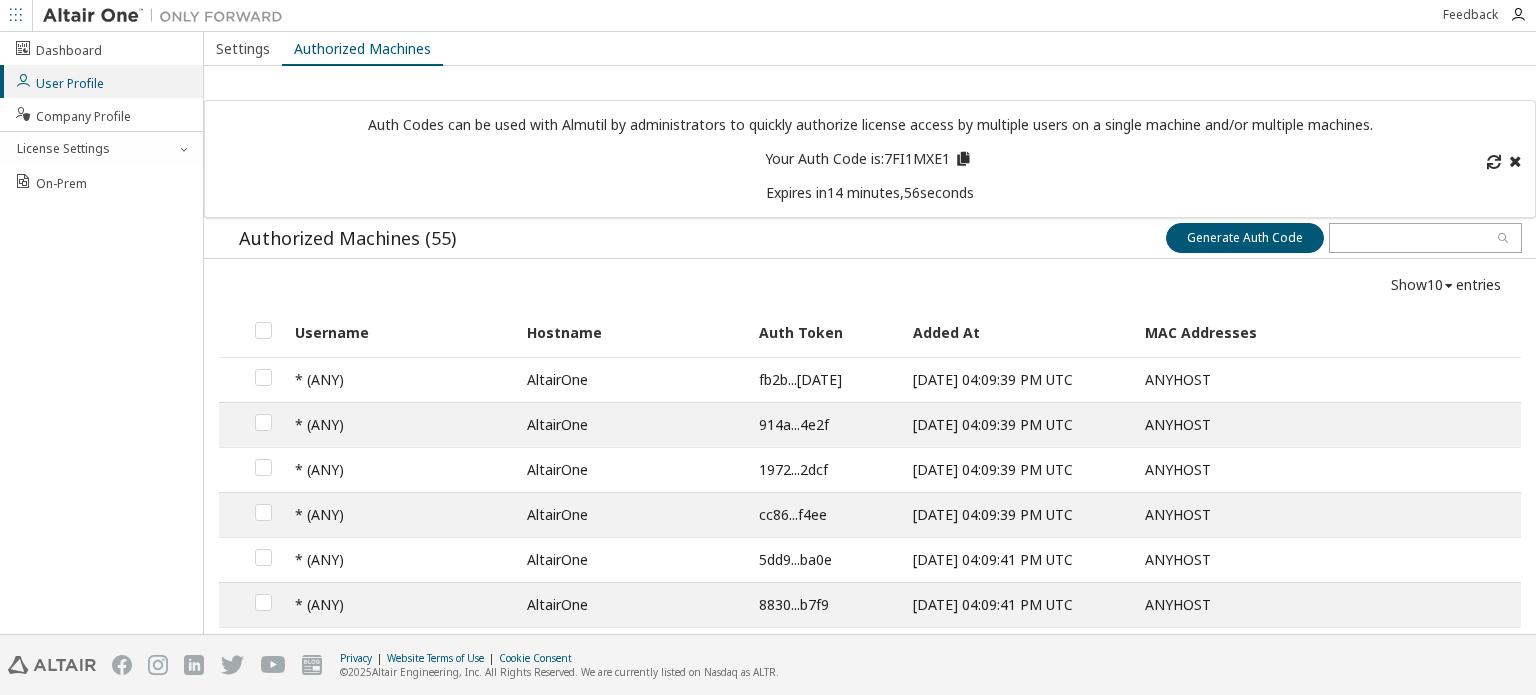 click at bounding box center [962, 156] 